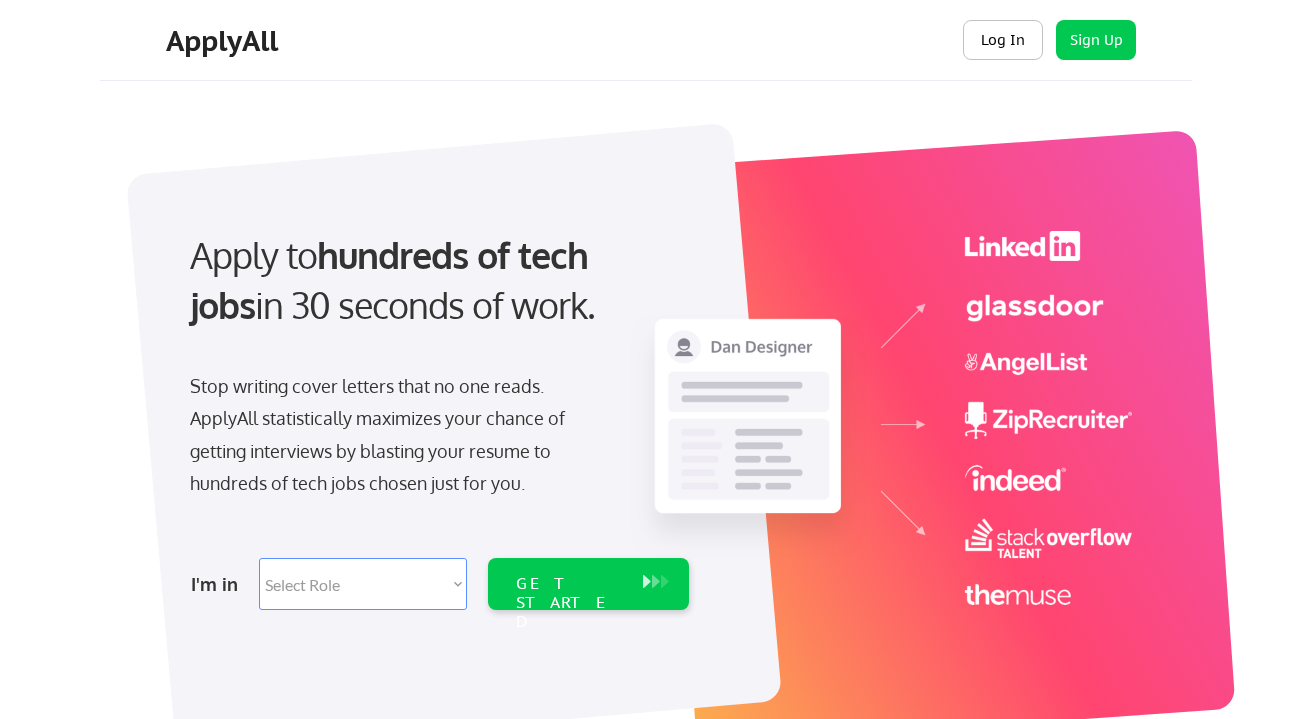 scroll, scrollTop: 0, scrollLeft: 0, axis: both 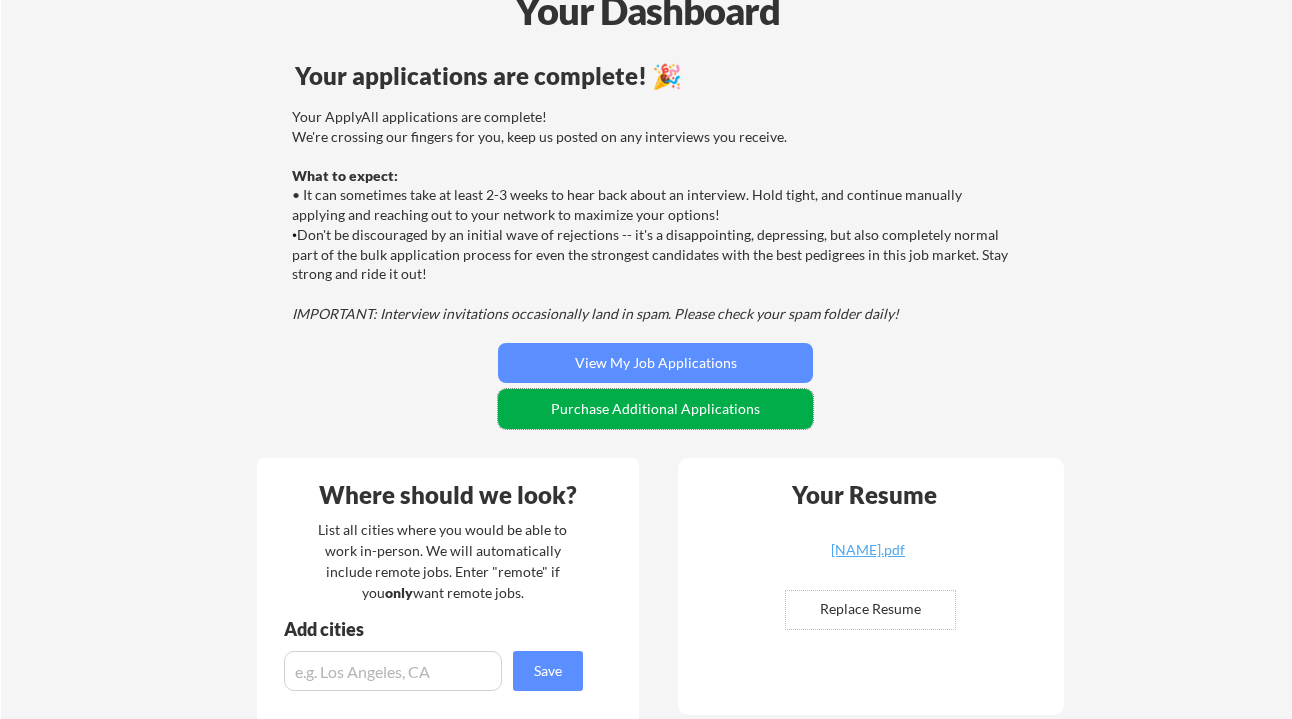 click on "Purchase Additional Applications" at bounding box center [655, 409] 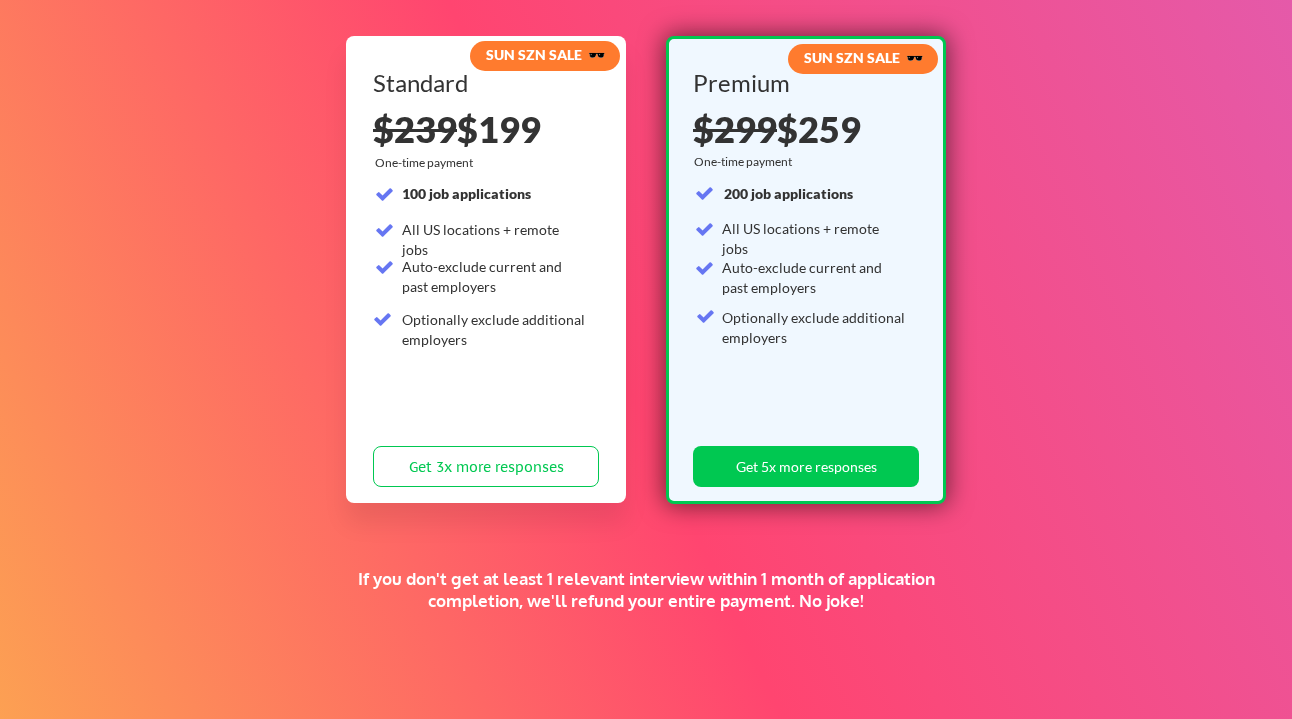 scroll, scrollTop: 216, scrollLeft: 0, axis: vertical 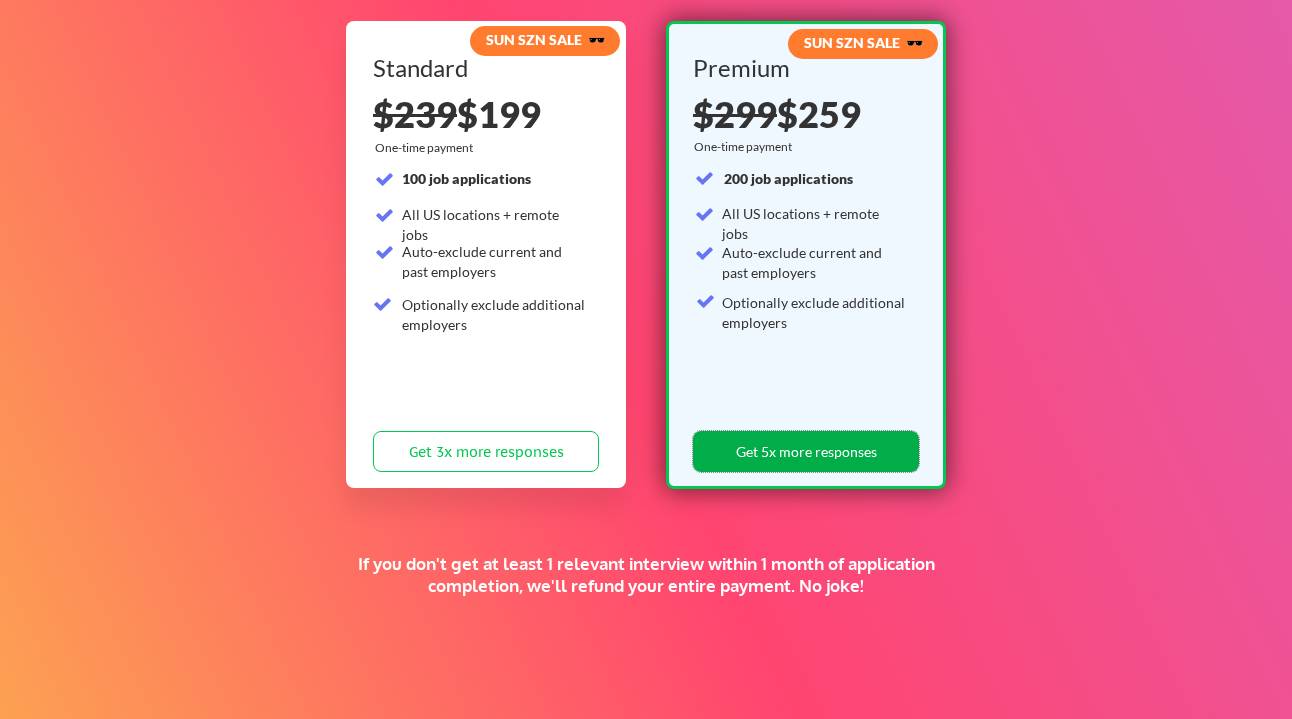 click on "Get 5x more responses" at bounding box center [806, 451] 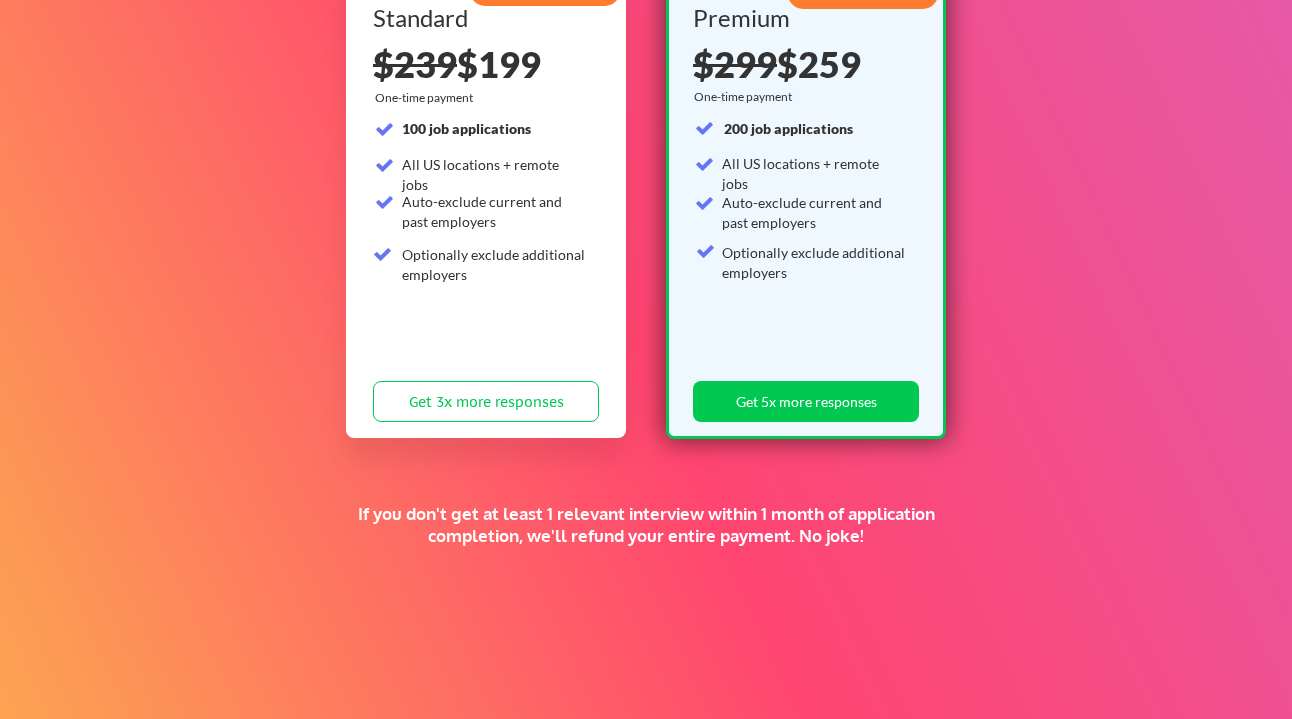 scroll, scrollTop: 389, scrollLeft: 0, axis: vertical 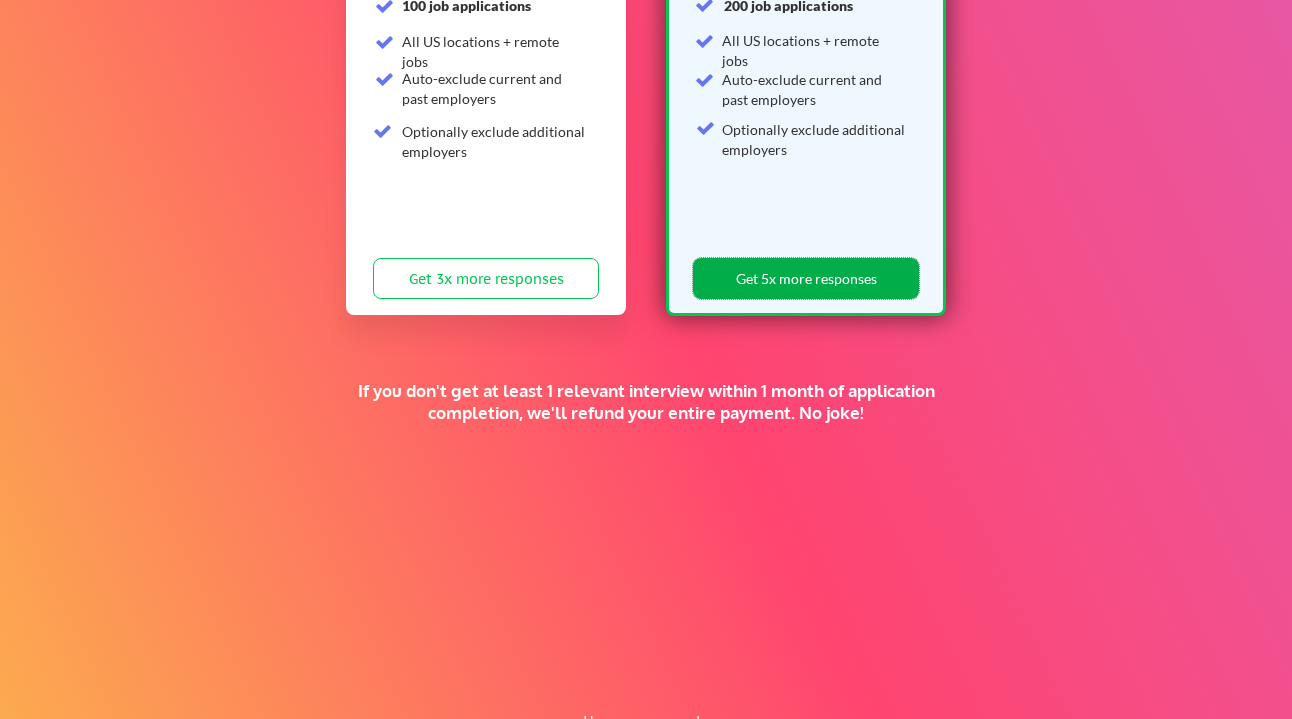 click on "Get 5x more responses" at bounding box center [806, 278] 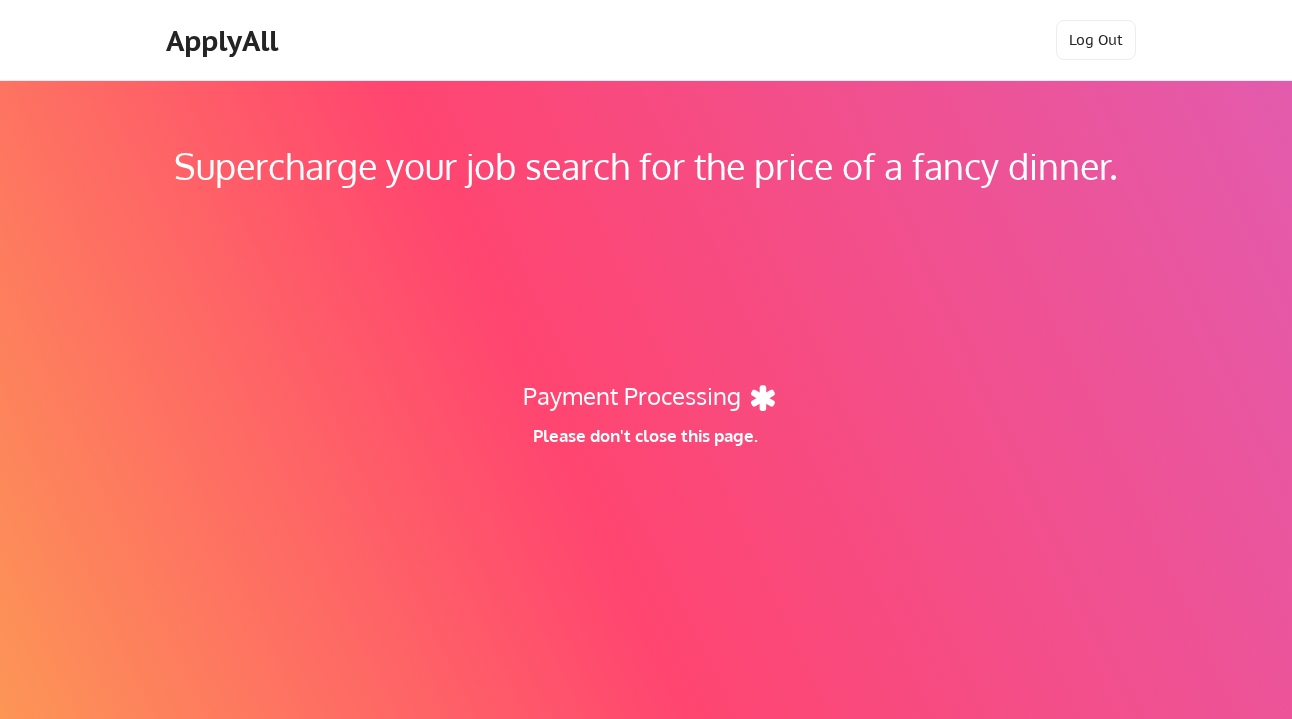 scroll, scrollTop: 0, scrollLeft: 0, axis: both 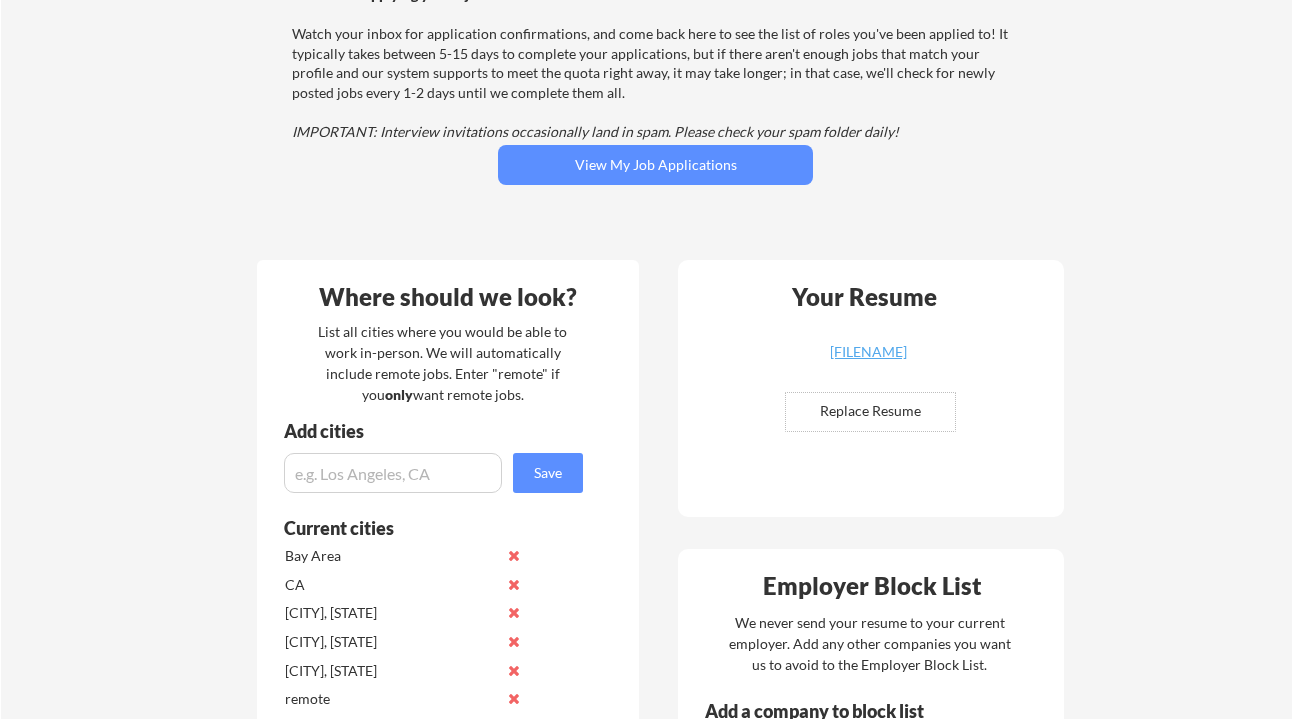 click at bounding box center [870, 412] 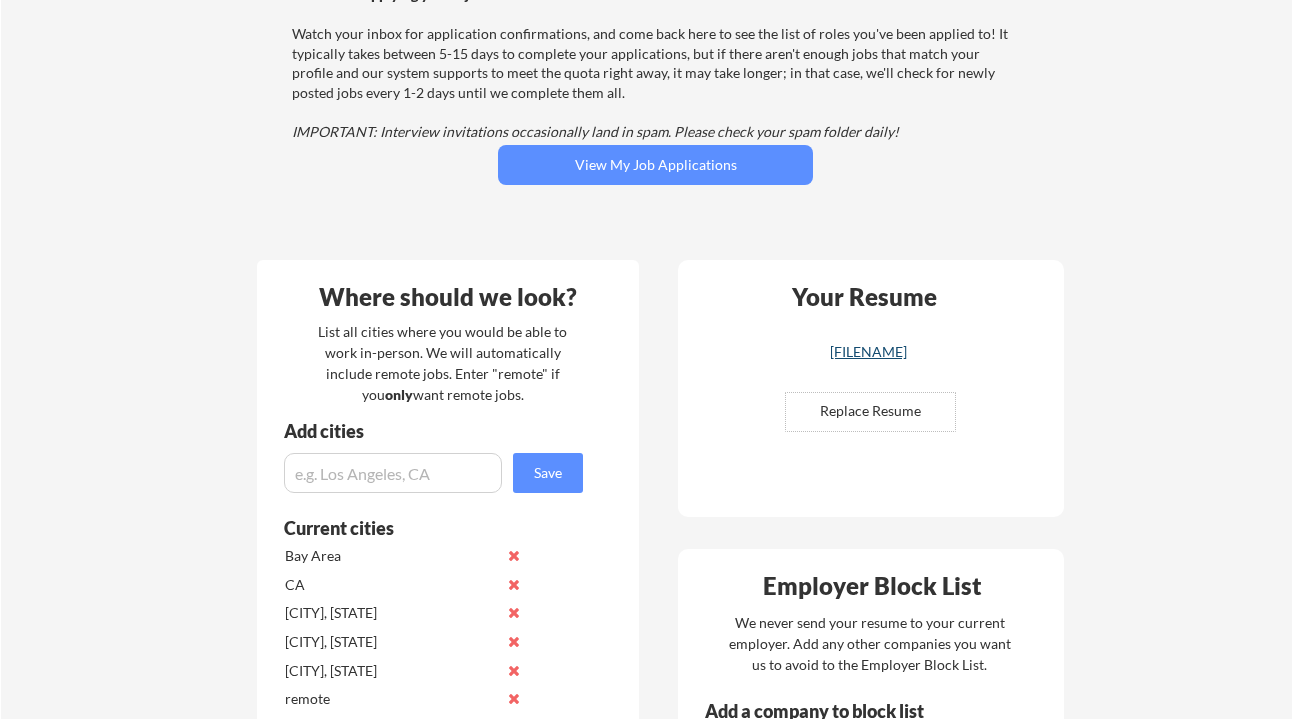 click on "LucienAvramov.pdf" at bounding box center (868, 352) 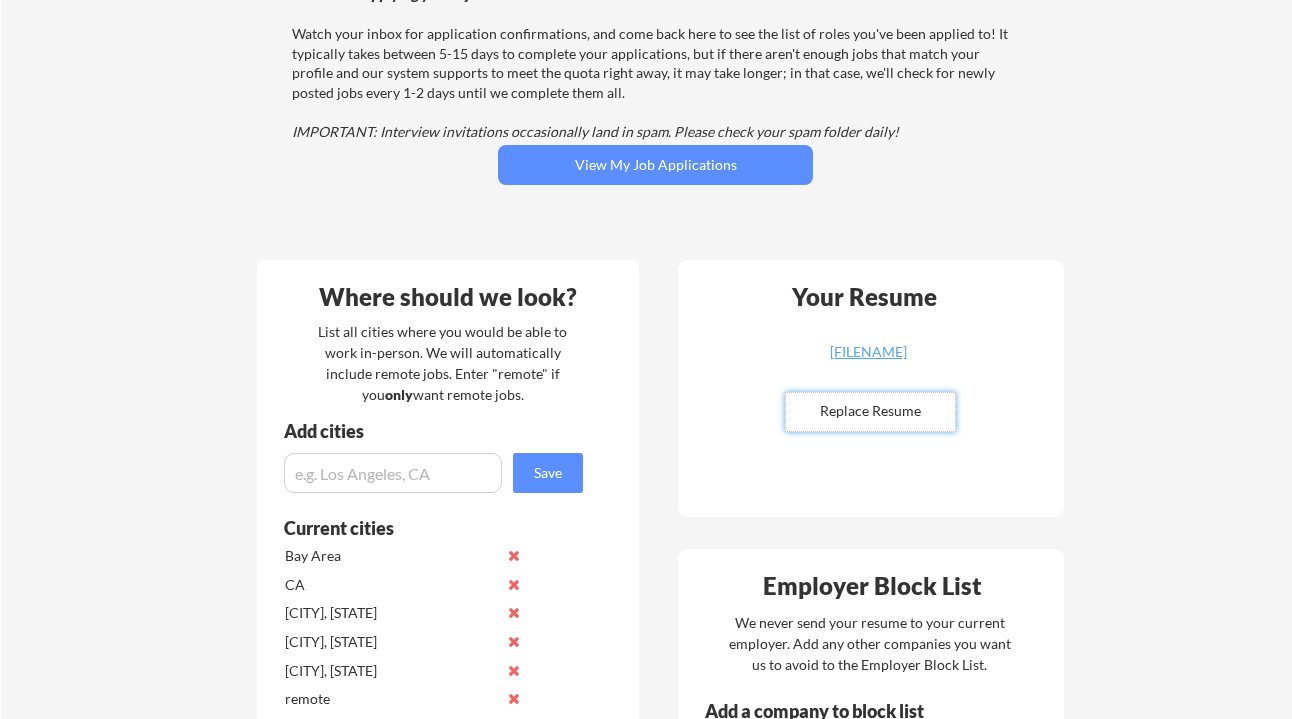 click at bounding box center [870, 412] 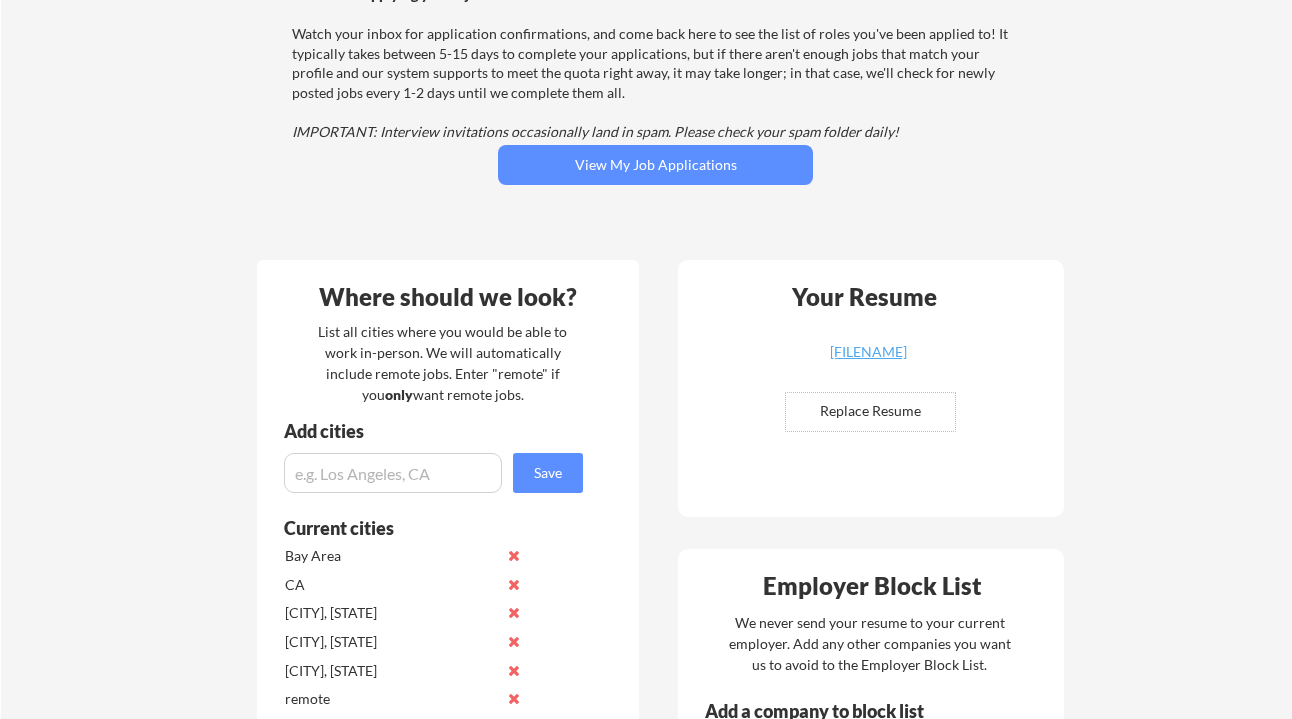 type on "C:\fakepath\LucienAvramov-080425-3.pdf" 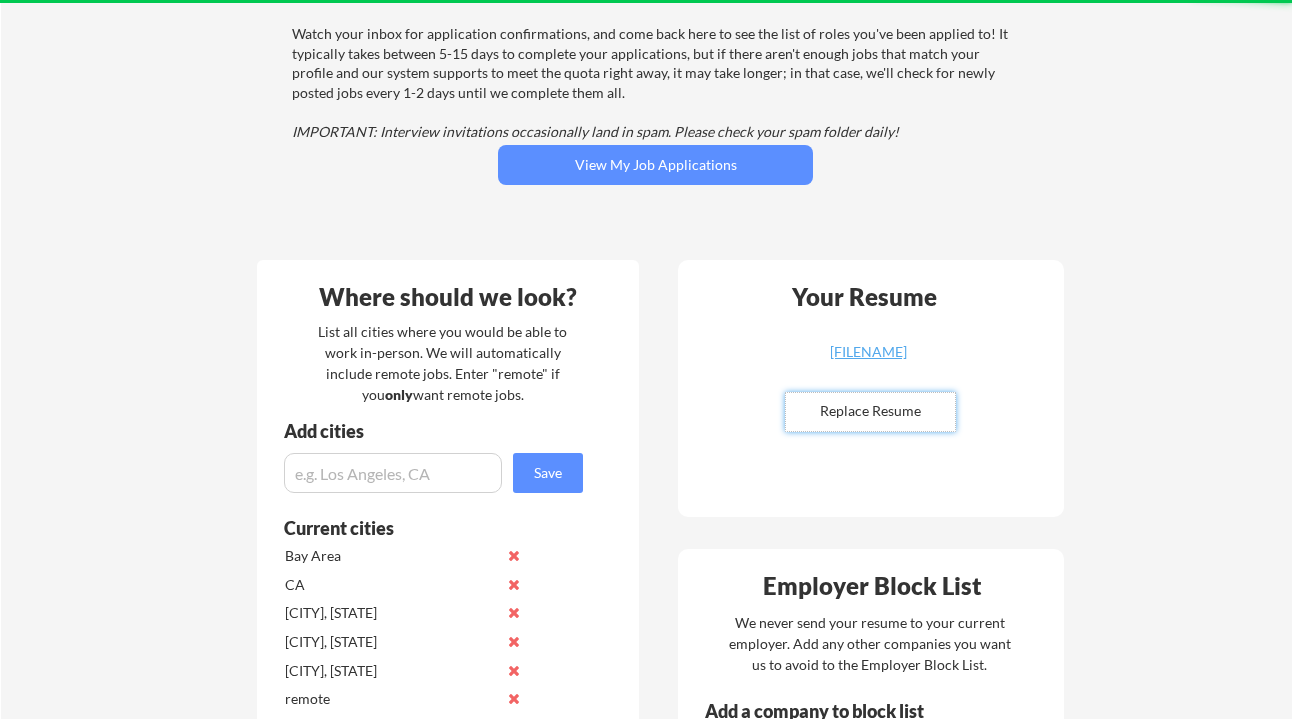 type 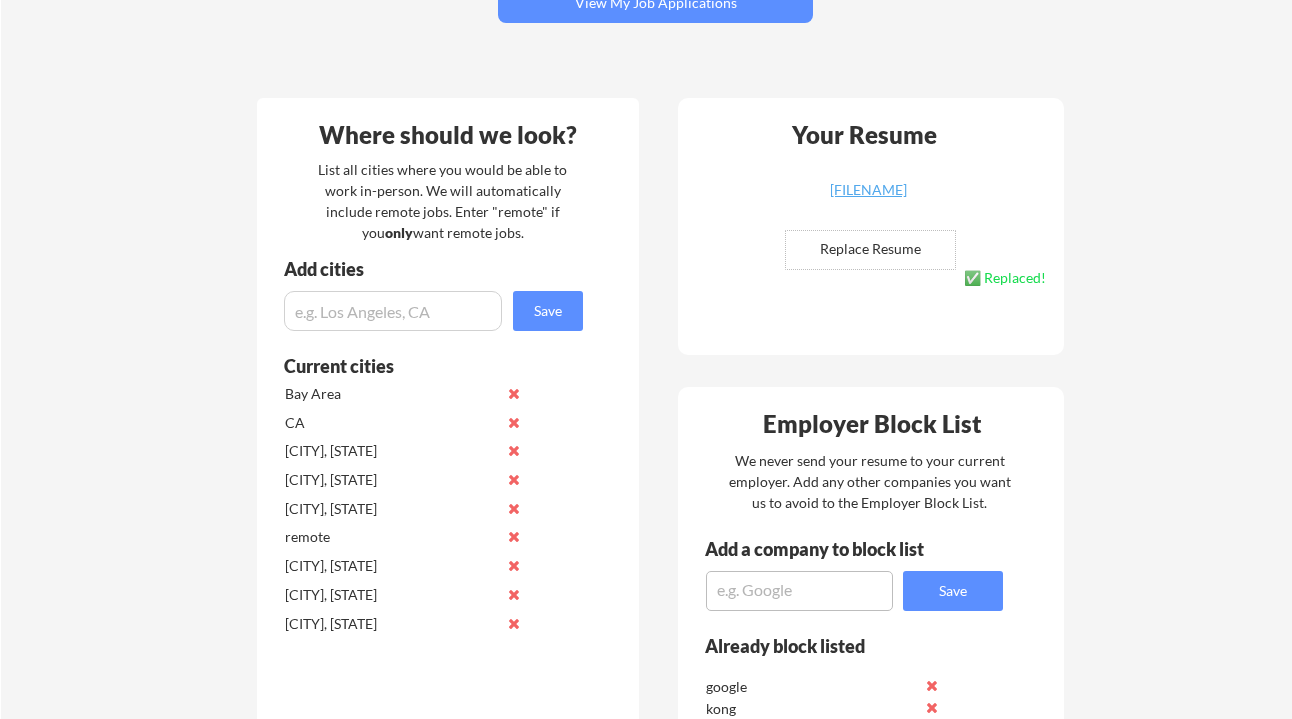 scroll, scrollTop: 526, scrollLeft: 0, axis: vertical 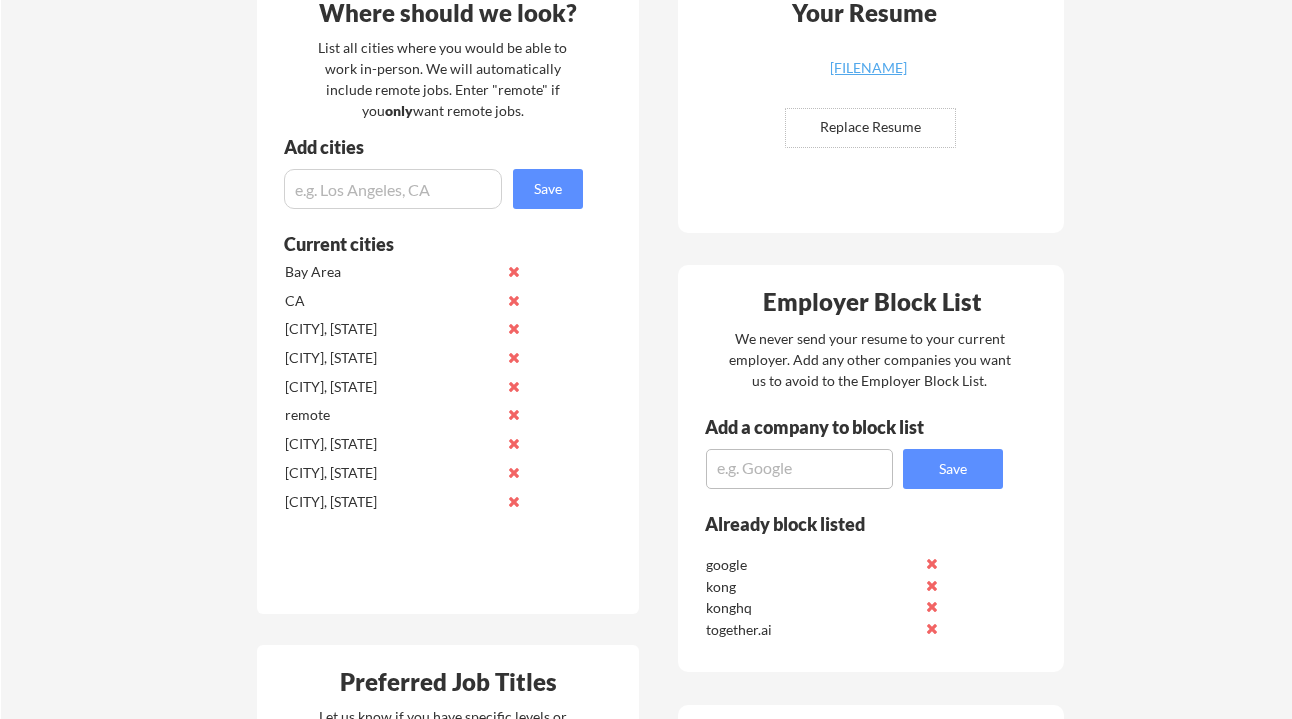 click at bounding box center [931, 585] 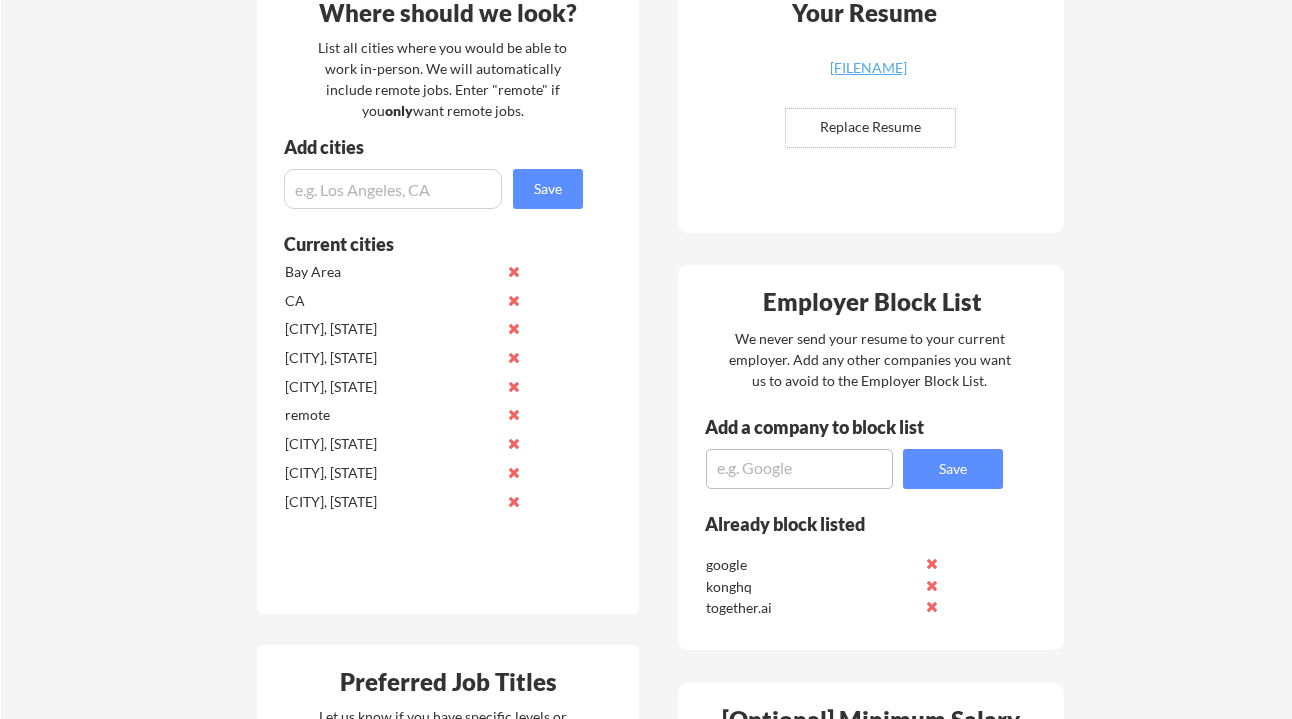 click at bounding box center [931, 585] 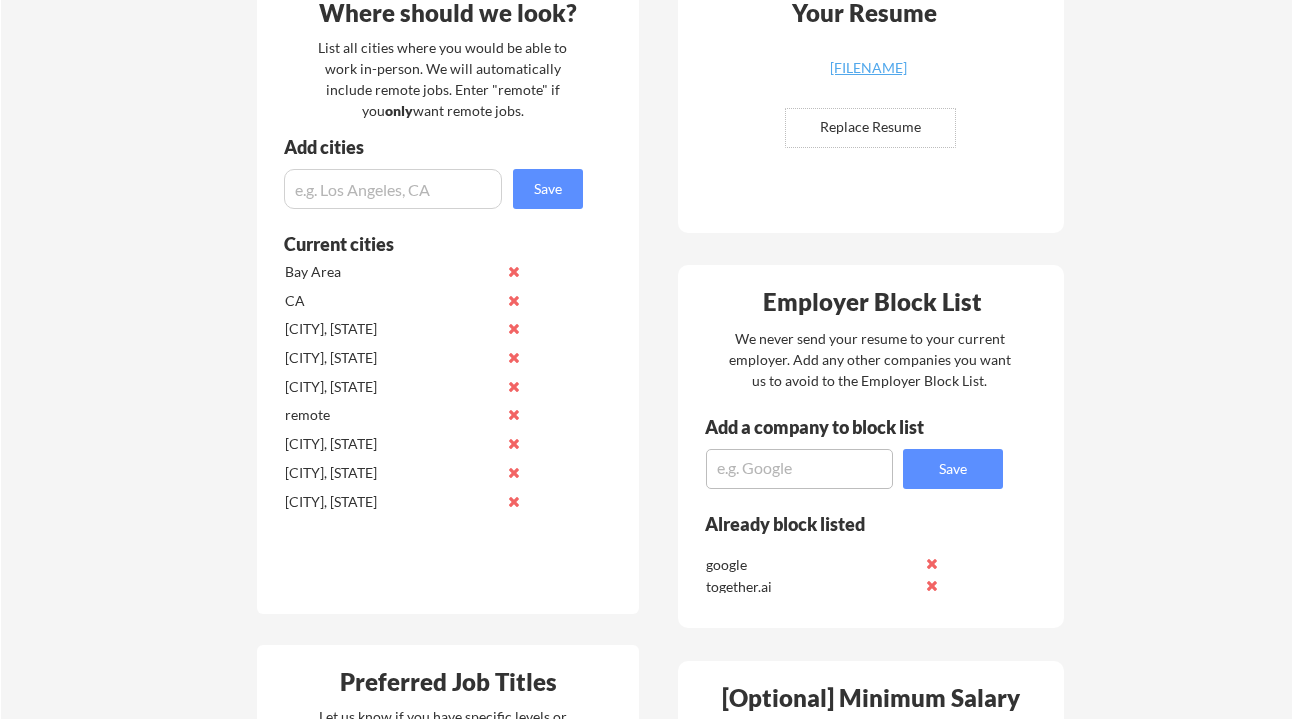 click at bounding box center (799, 469) 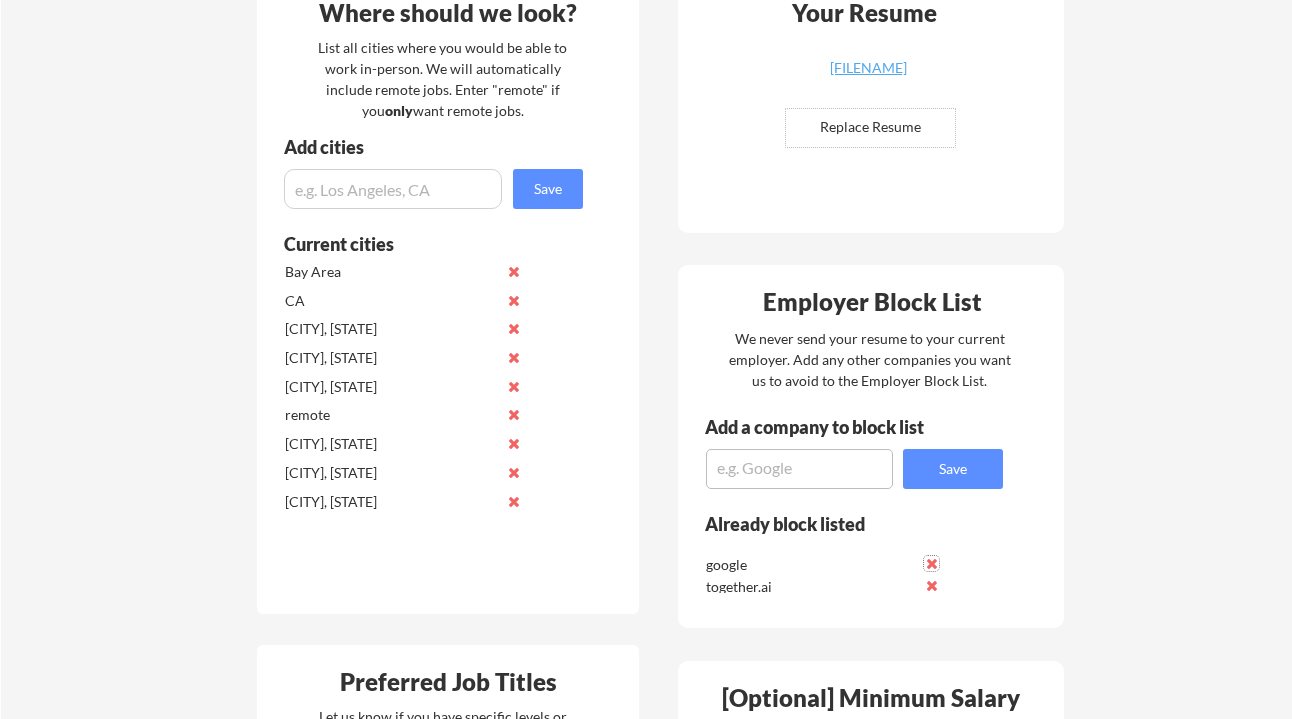 click at bounding box center (931, 563) 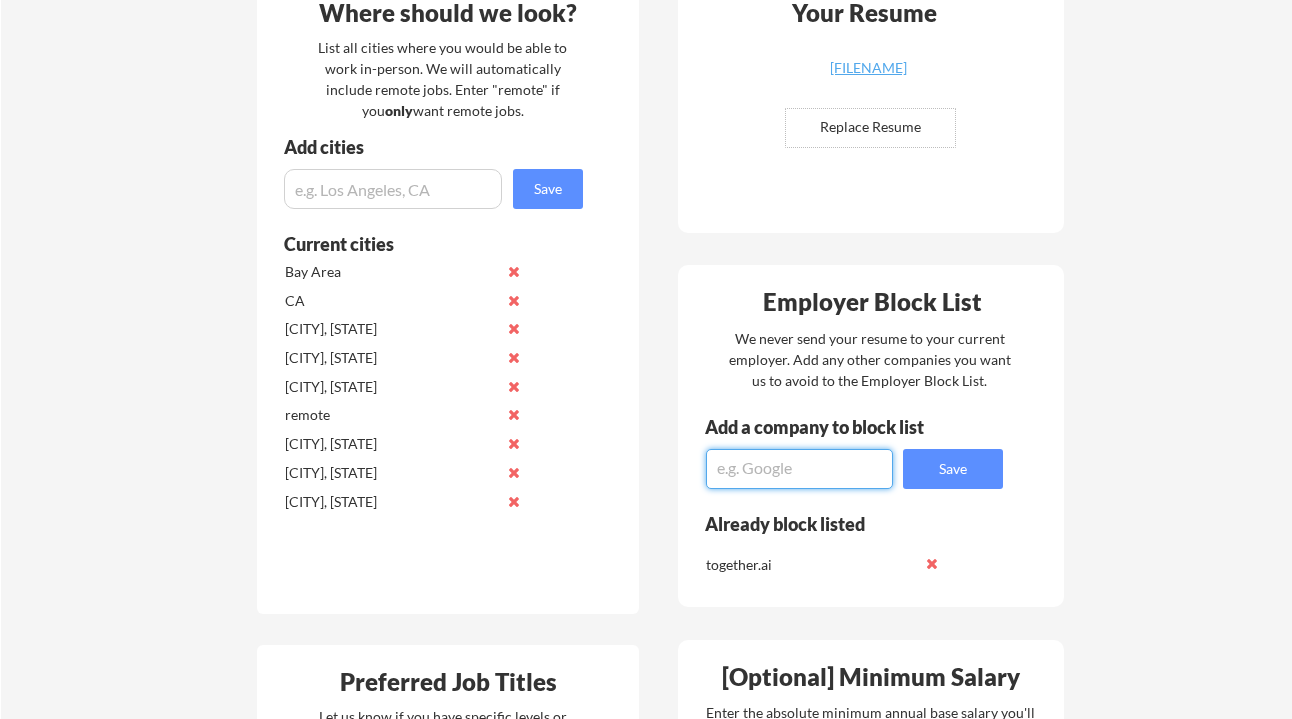 click at bounding box center [799, 469] 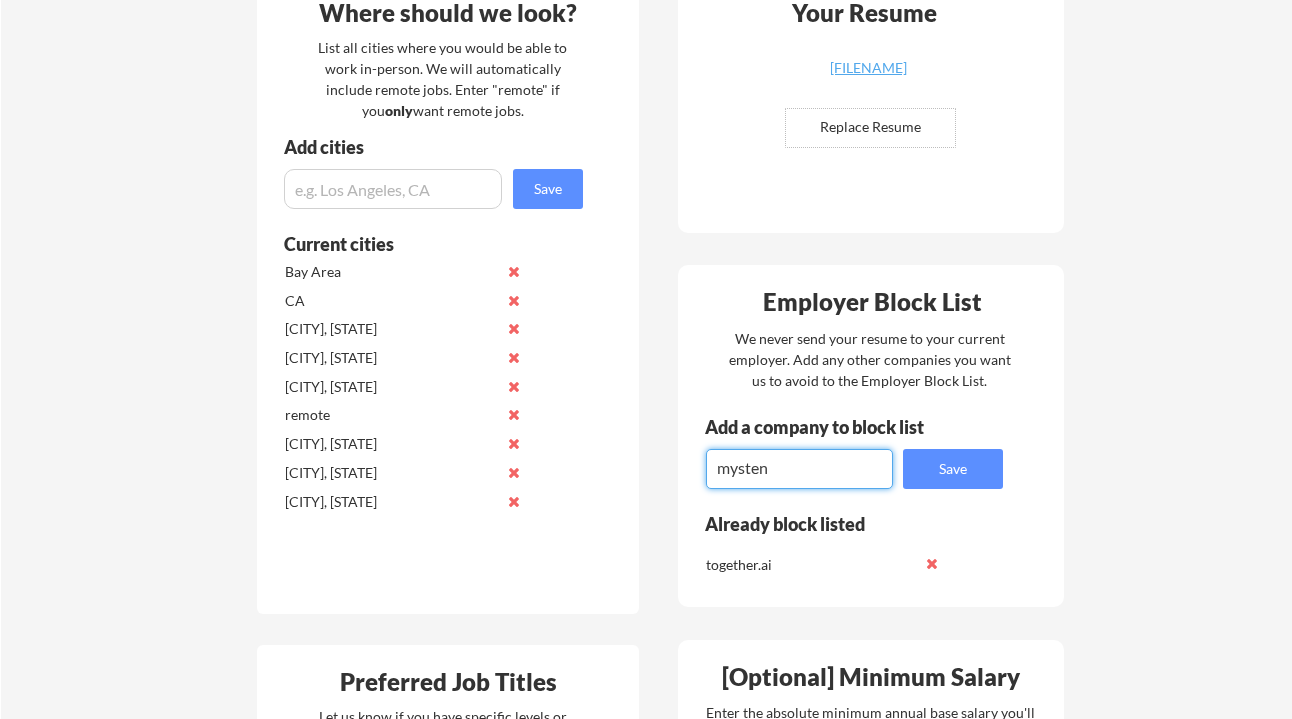 drag, startPoint x: 790, startPoint y: 470, endPoint x: 721, endPoint y: 469, distance: 69.00725 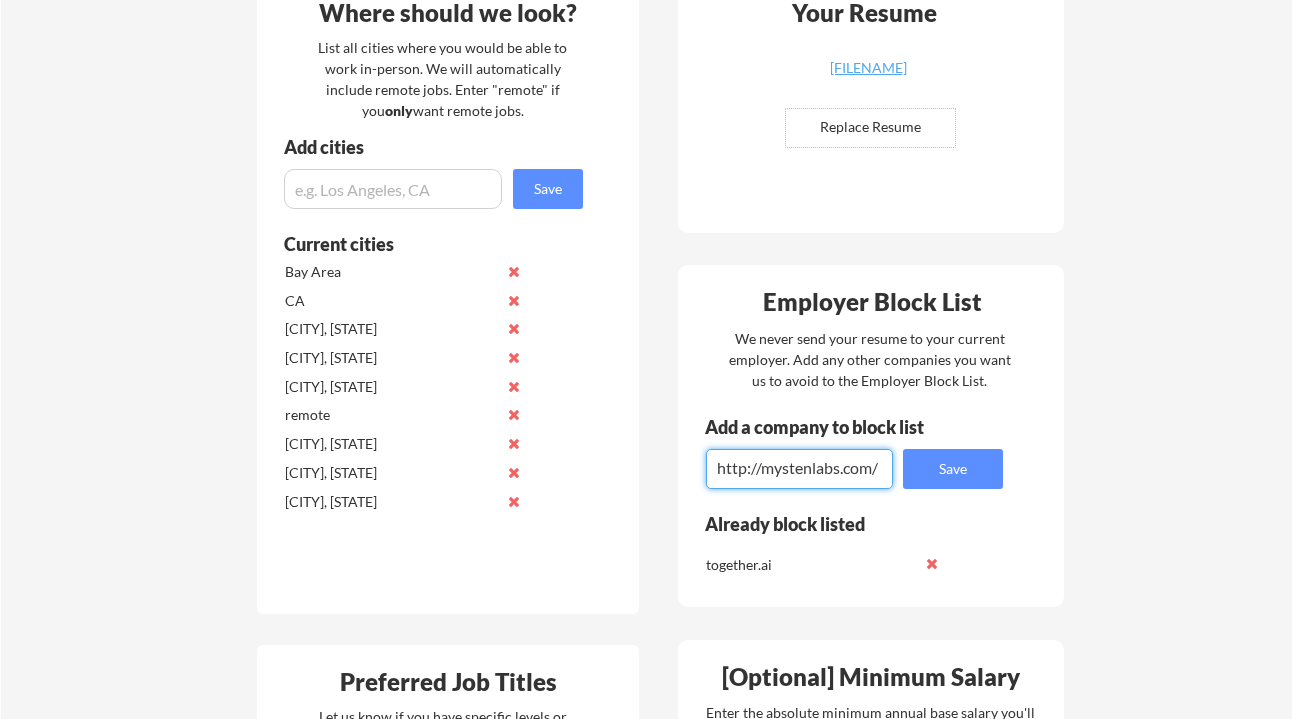 drag, startPoint x: 760, startPoint y: 472, endPoint x: 714, endPoint y: 465, distance: 46.52956 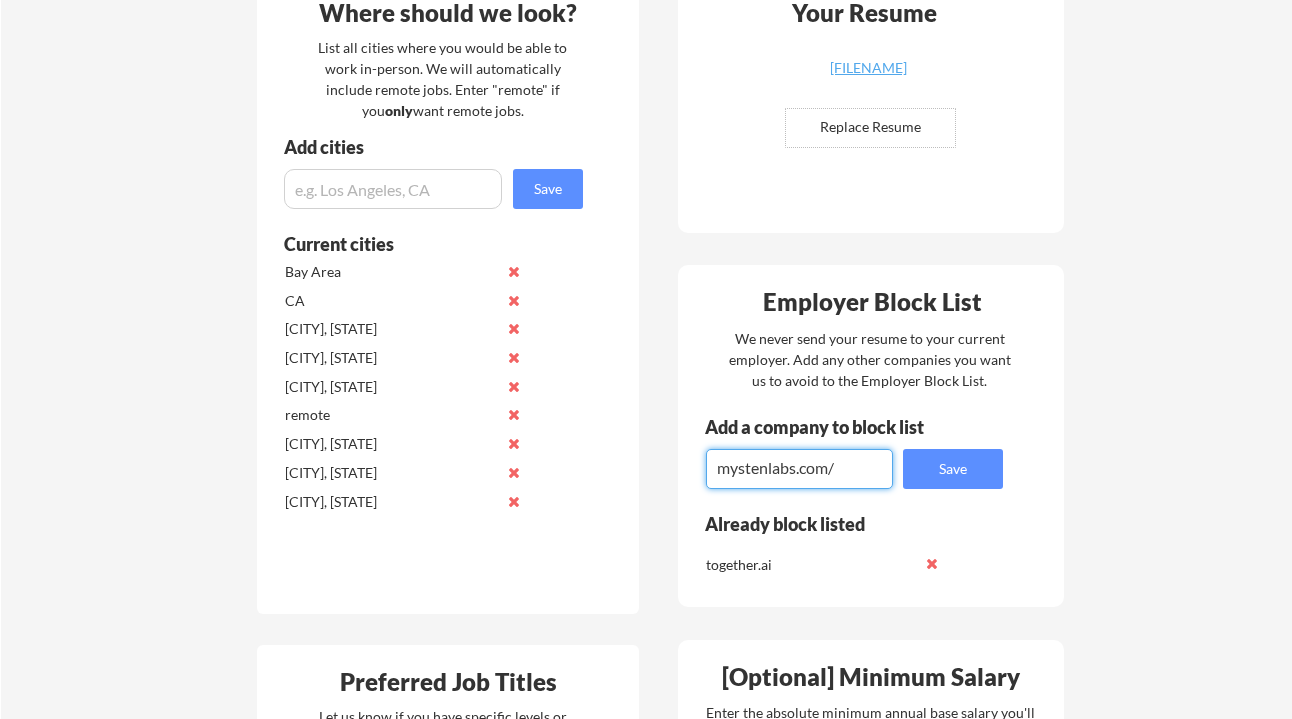 click on "mystenlabs.com/" at bounding box center [799, 469] 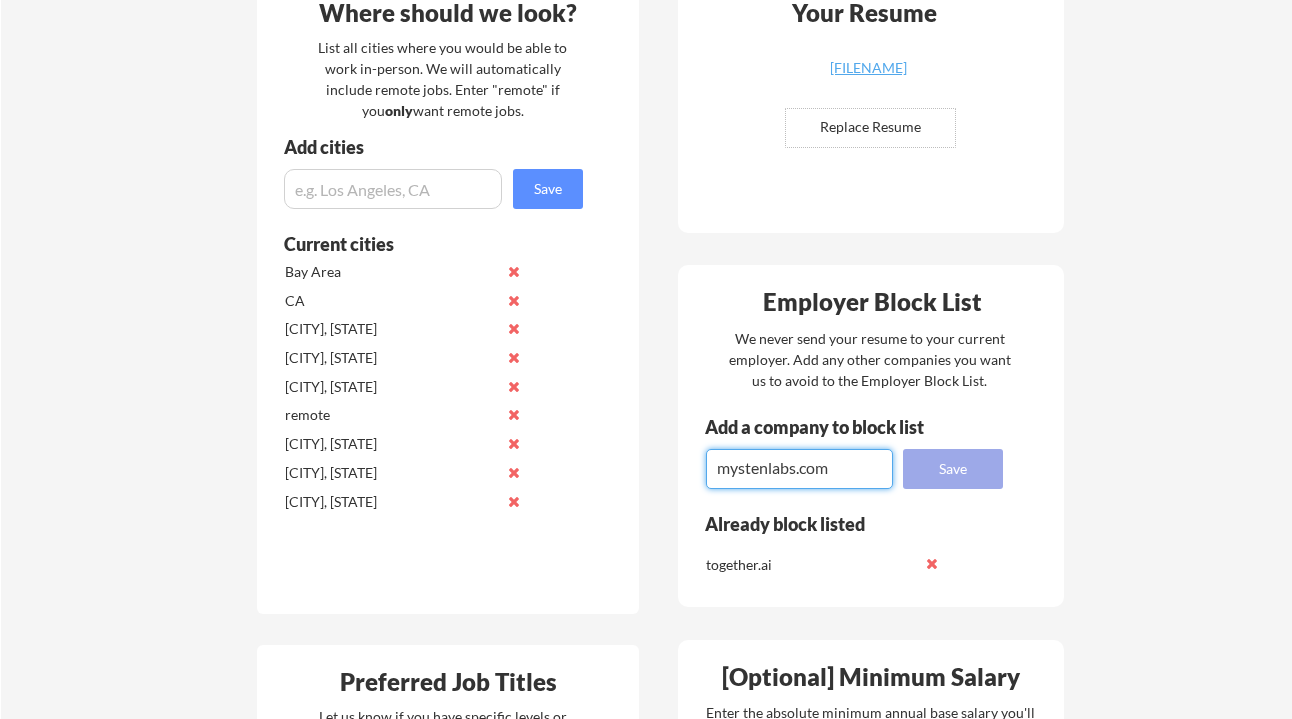 type on "mystenlabs.com" 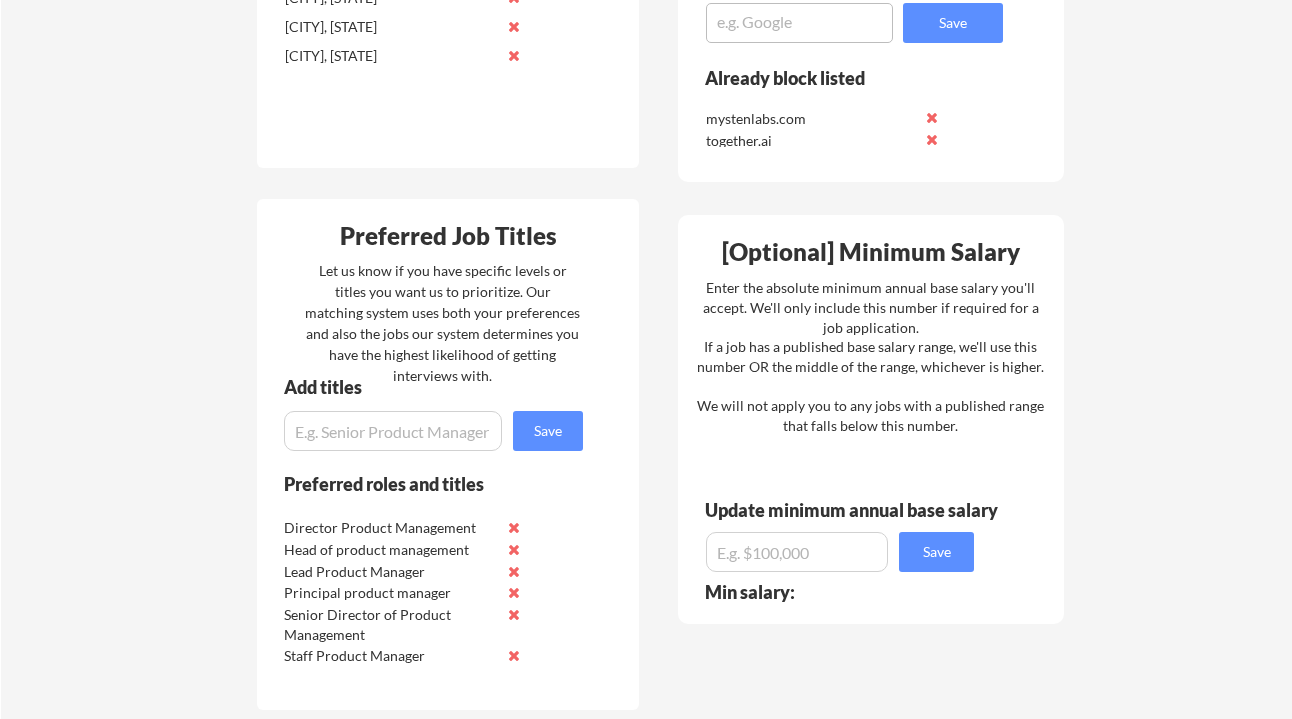 scroll, scrollTop: 1014, scrollLeft: 0, axis: vertical 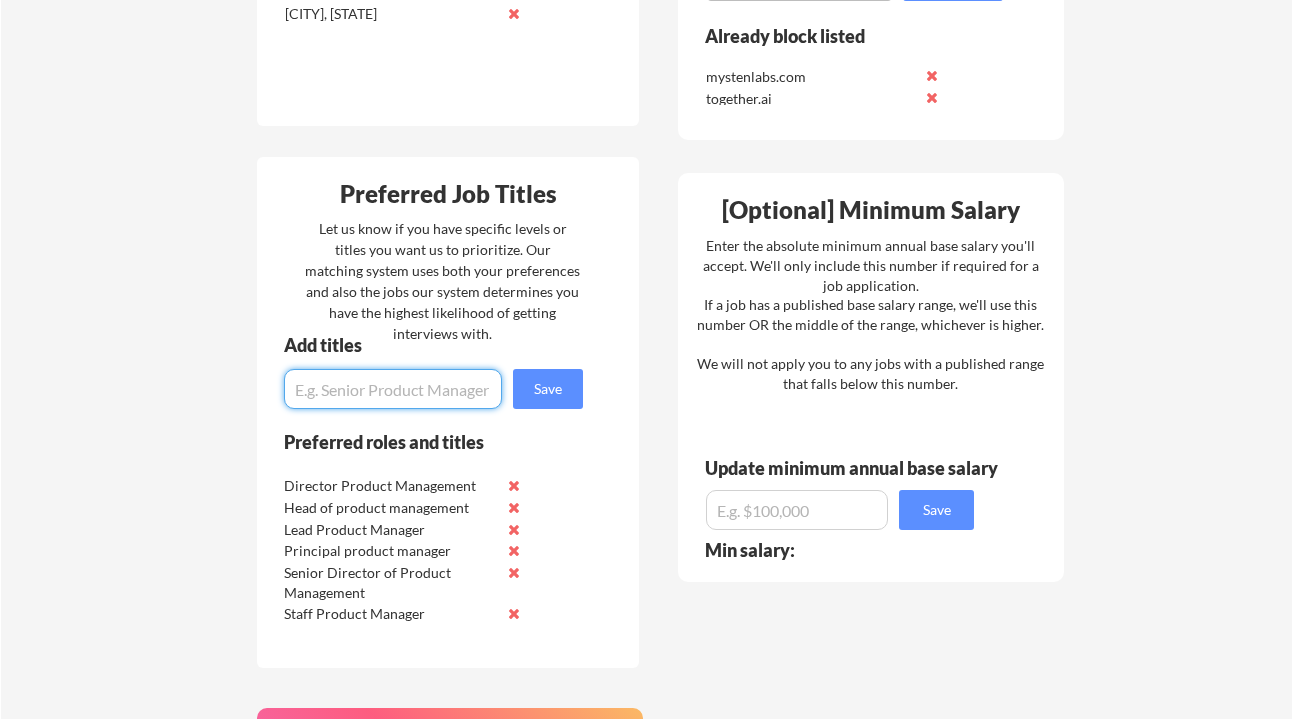 click at bounding box center (393, 389) 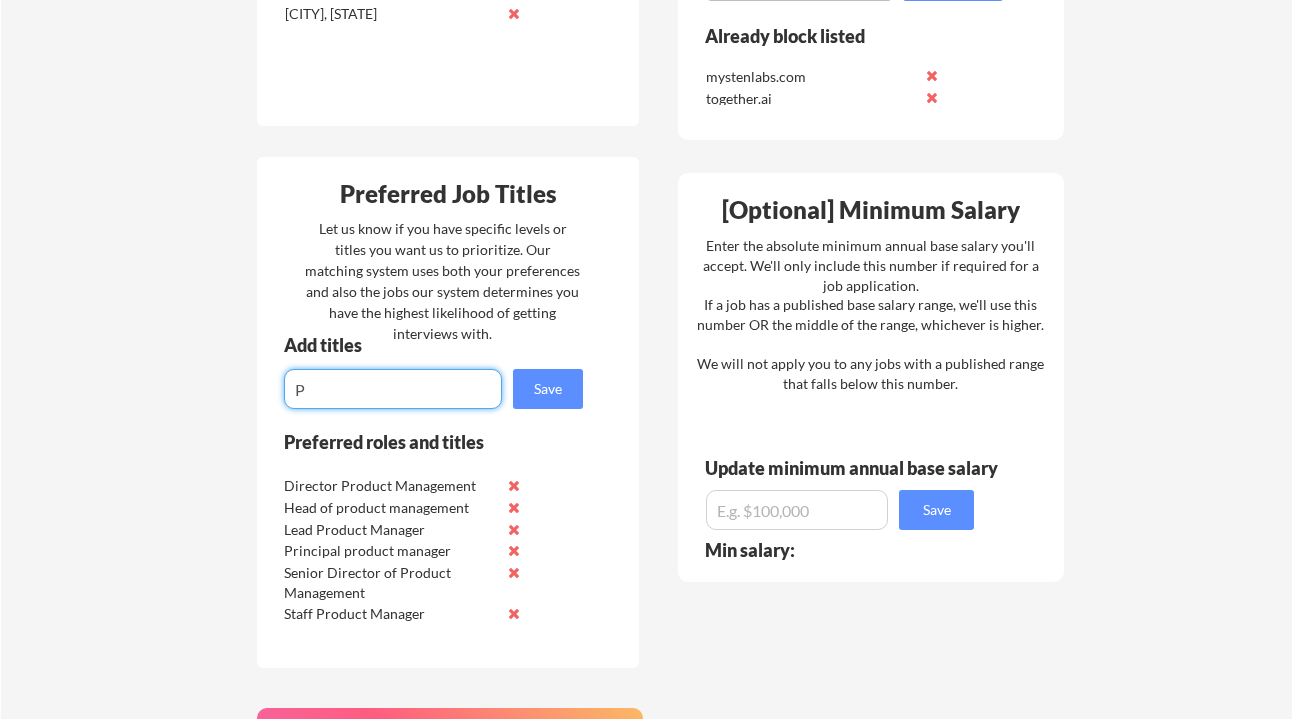 type 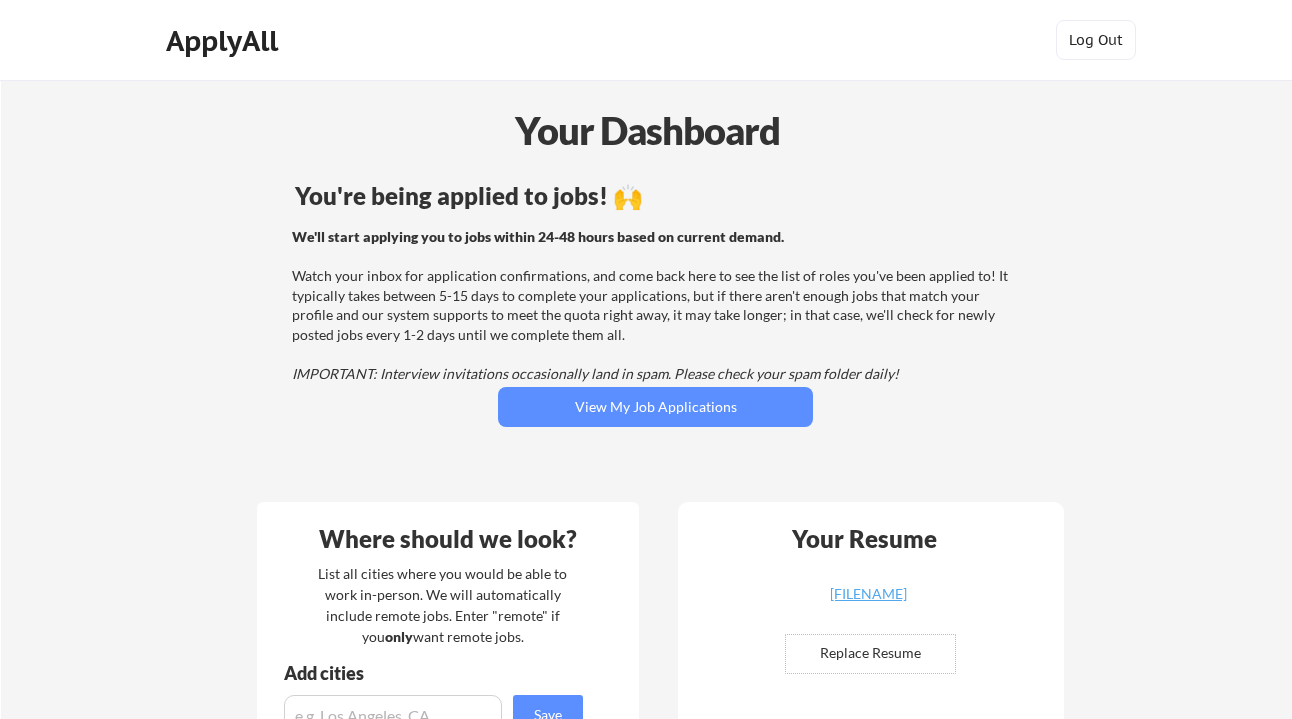 scroll, scrollTop: 0, scrollLeft: 0, axis: both 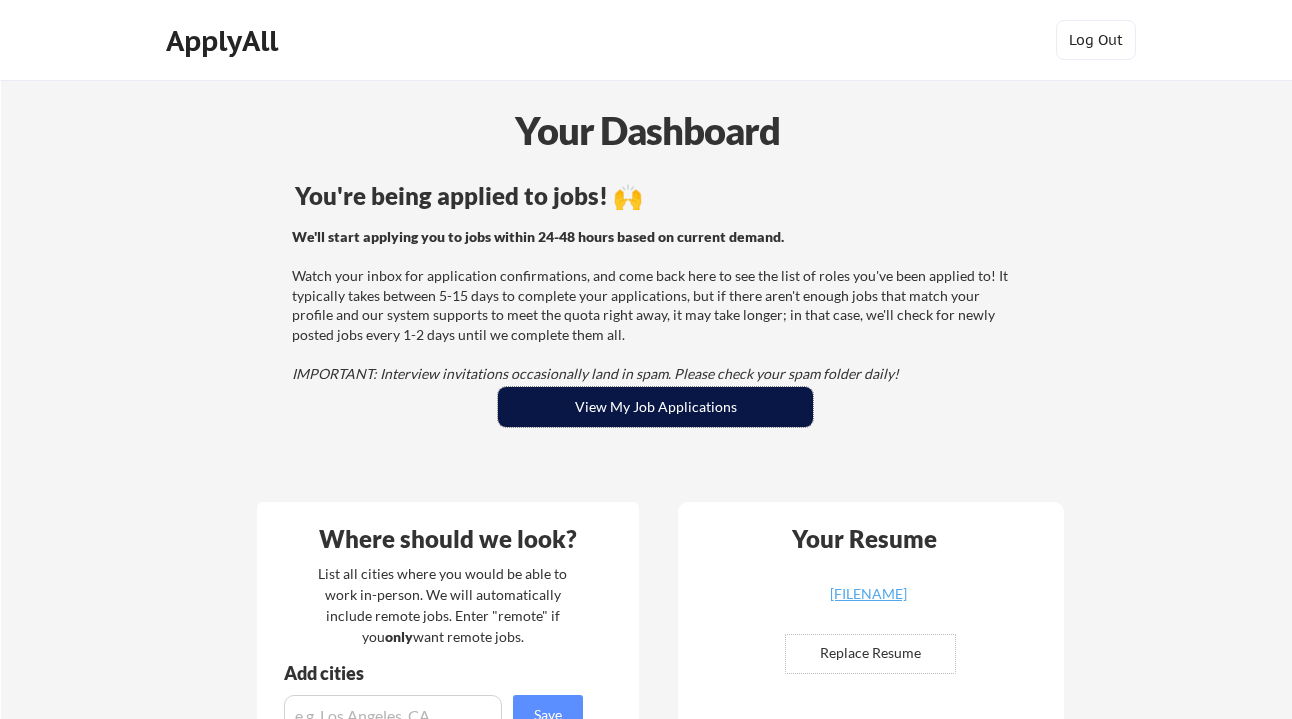 click on "View My Job Applications" at bounding box center [655, 407] 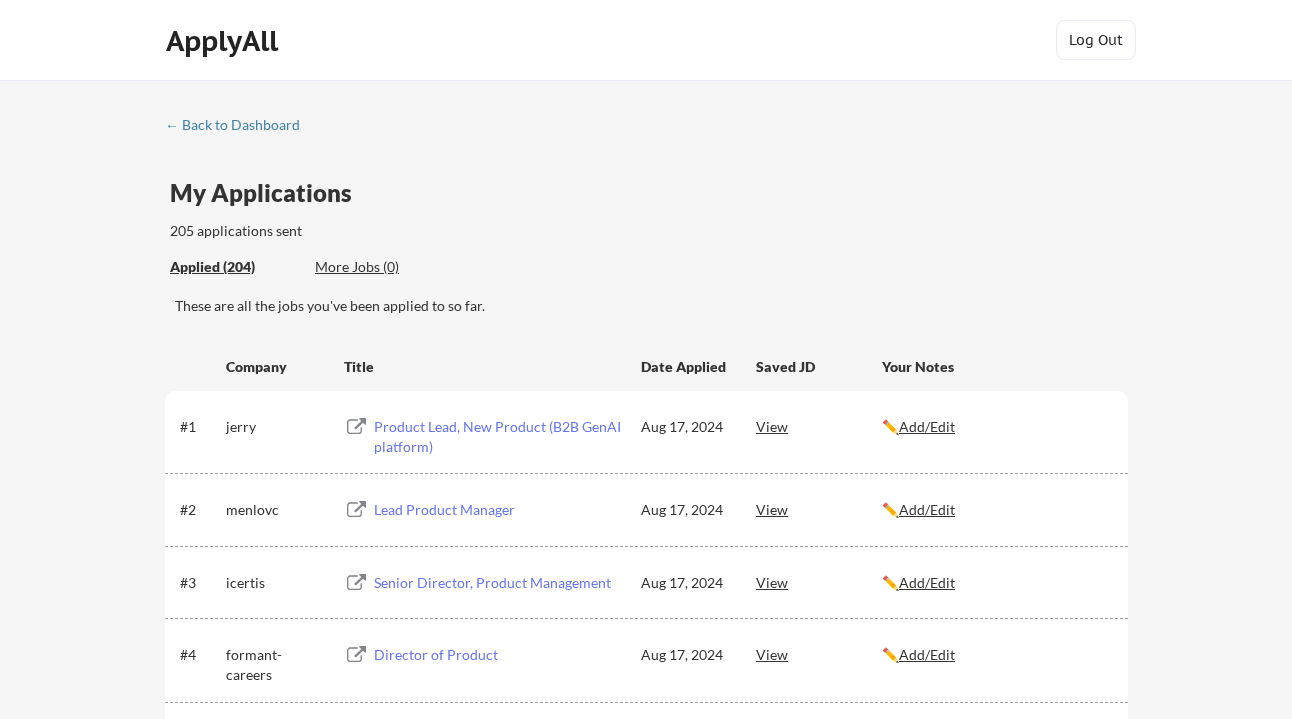scroll, scrollTop: 0, scrollLeft: 0, axis: both 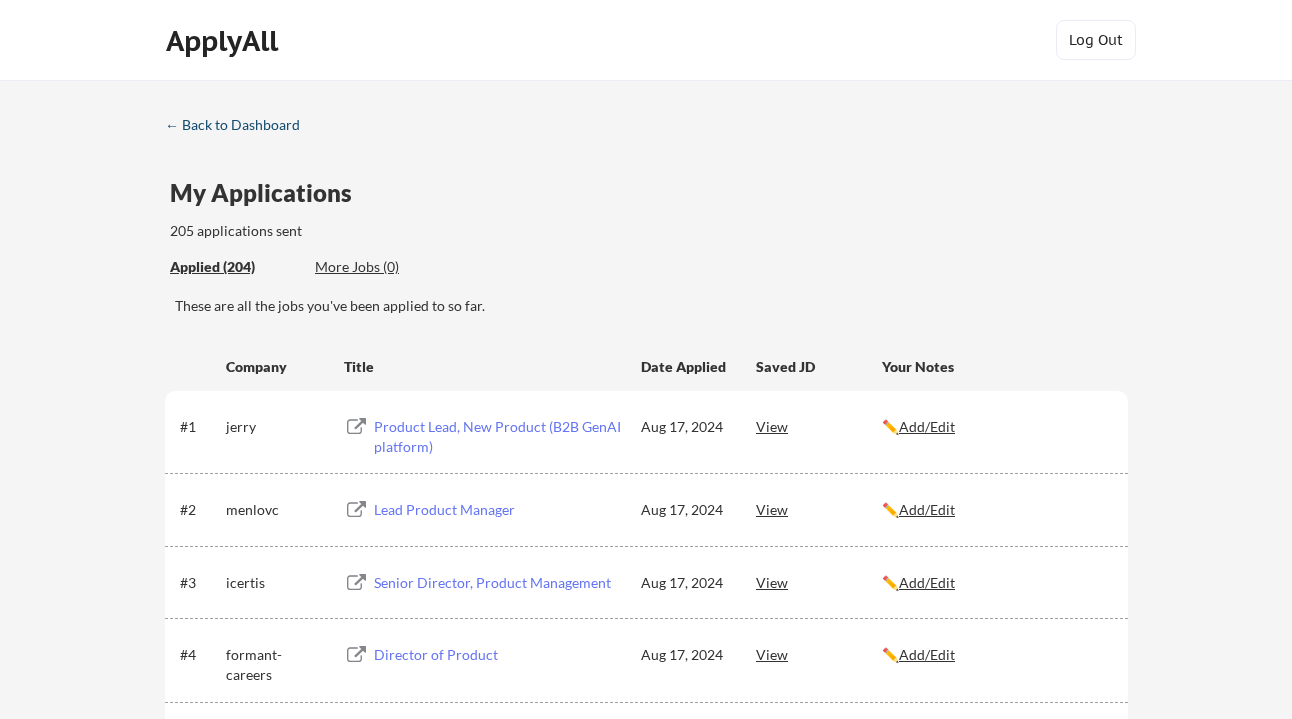click on "← Back to Dashboard" at bounding box center (240, 125) 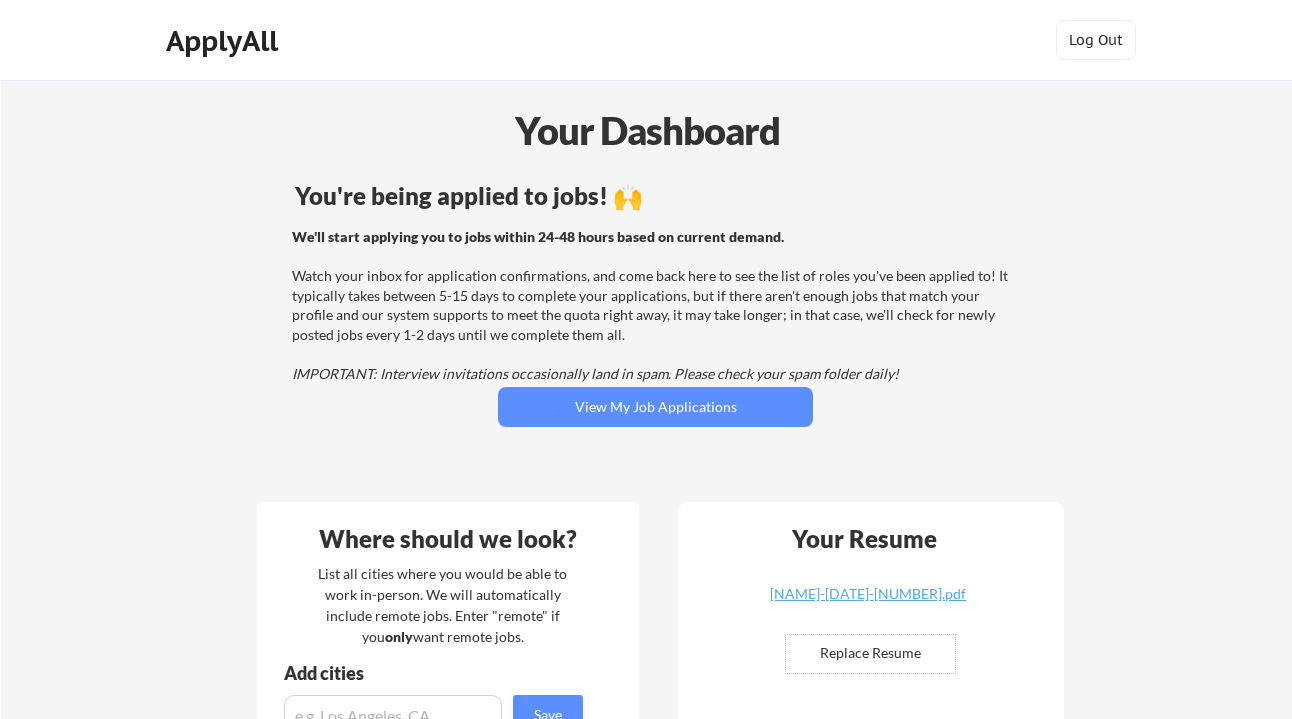 scroll, scrollTop: 0, scrollLeft: 0, axis: both 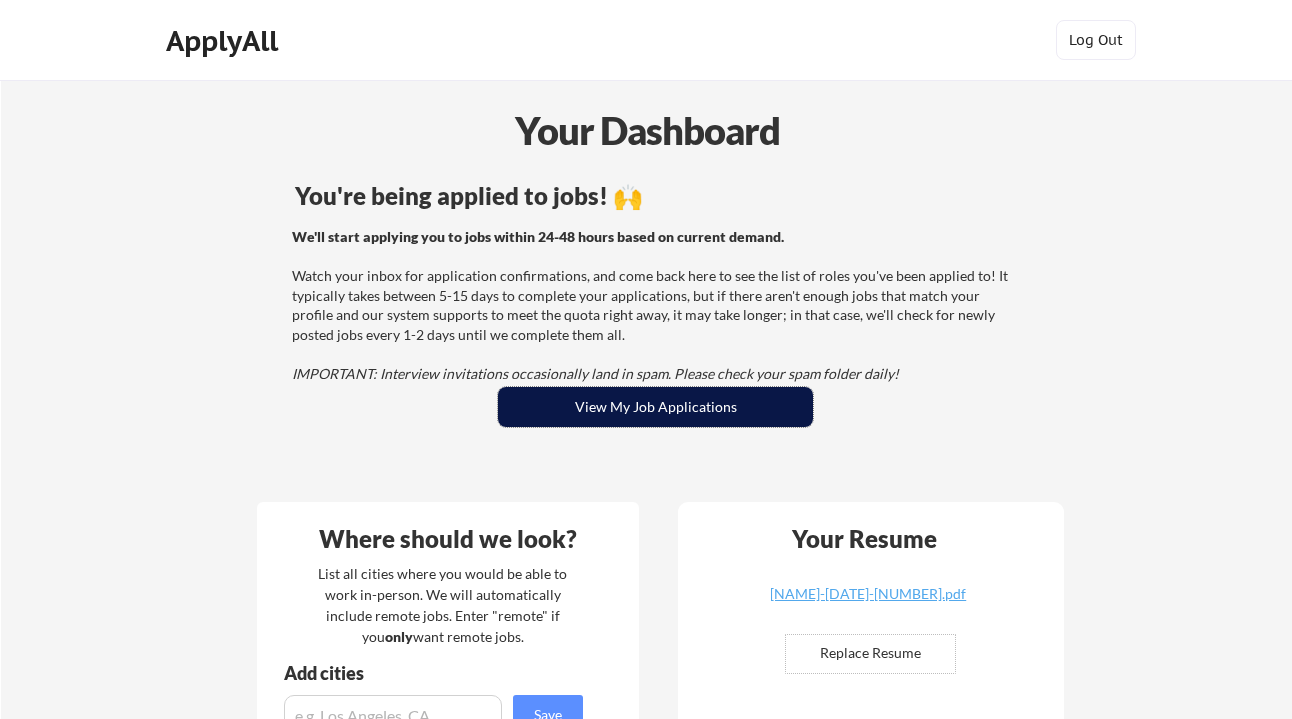 click on "View My Job Applications" at bounding box center [655, 407] 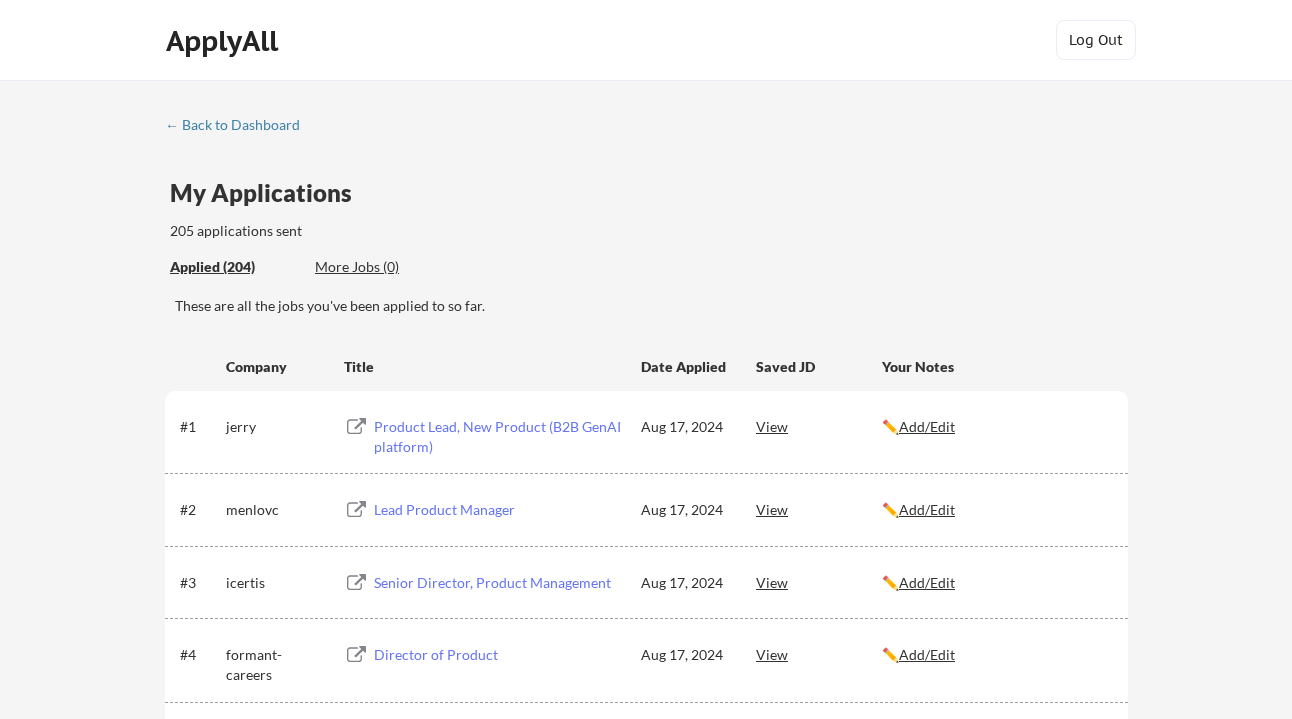 scroll, scrollTop: -1, scrollLeft: 0, axis: vertical 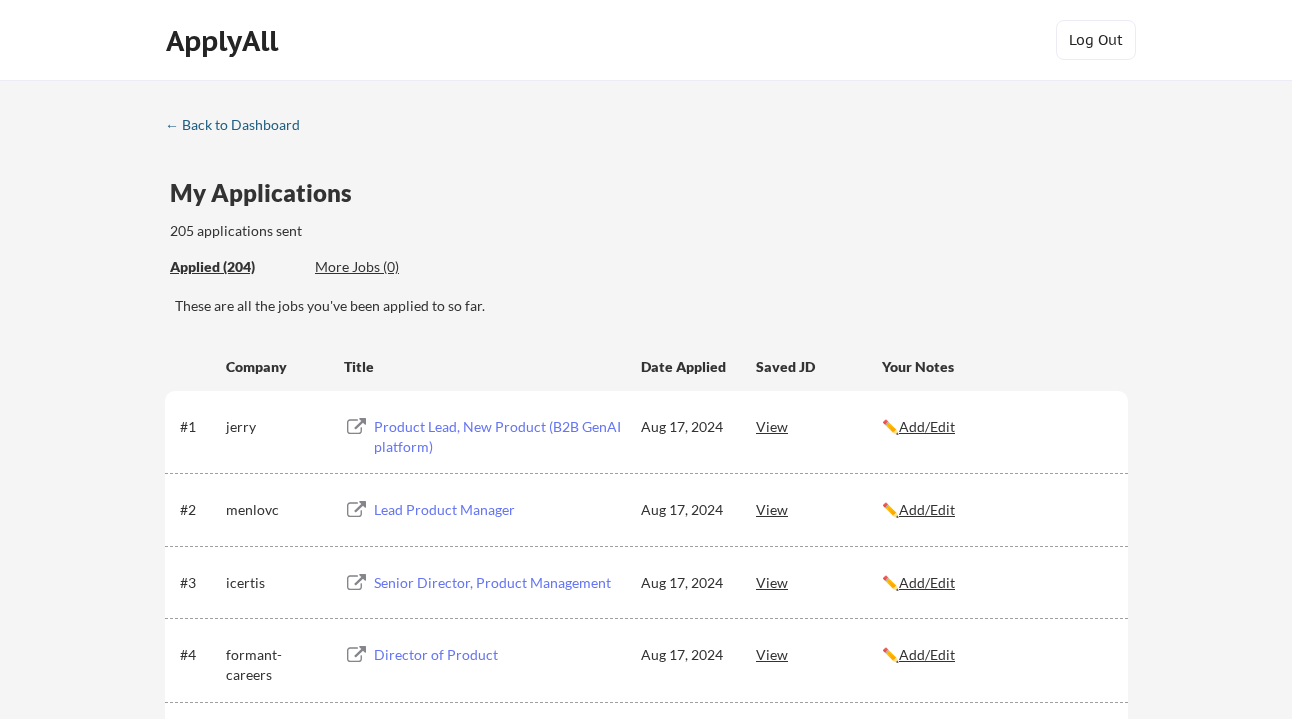 click on "← Back to Dashboard" at bounding box center (240, 125) 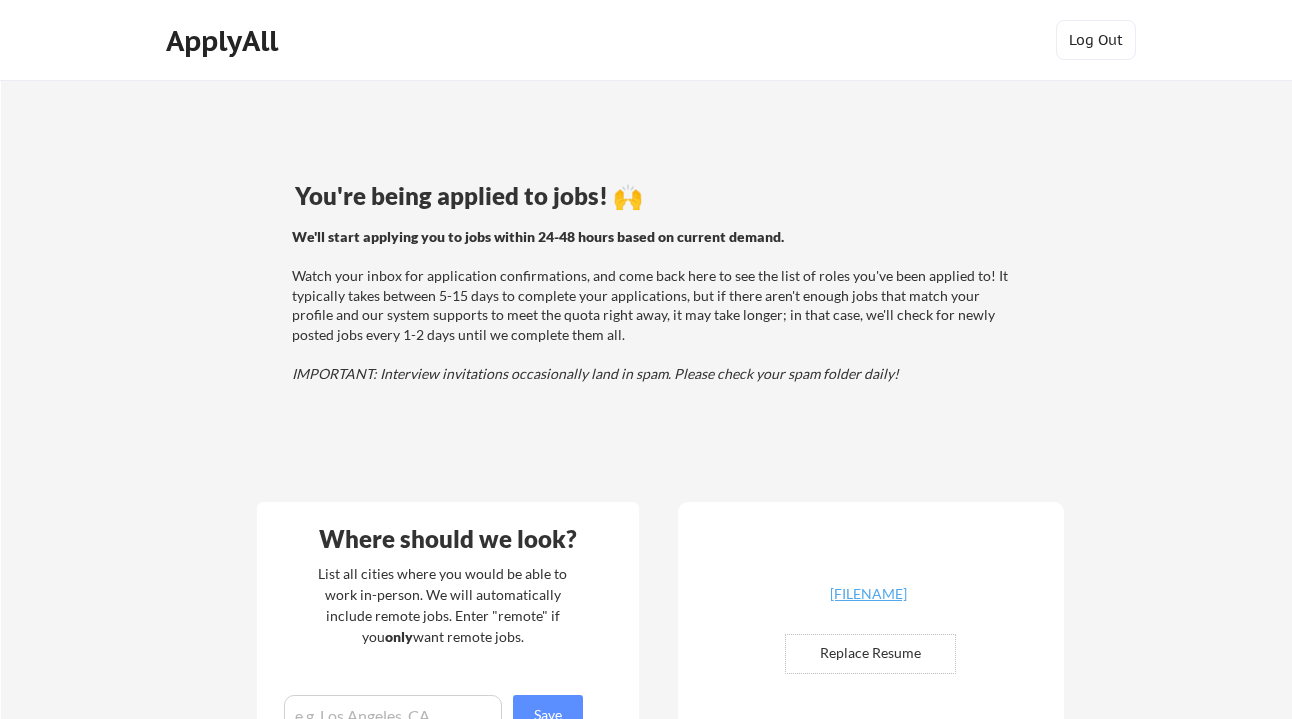 scroll, scrollTop: 0, scrollLeft: 0, axis: both 